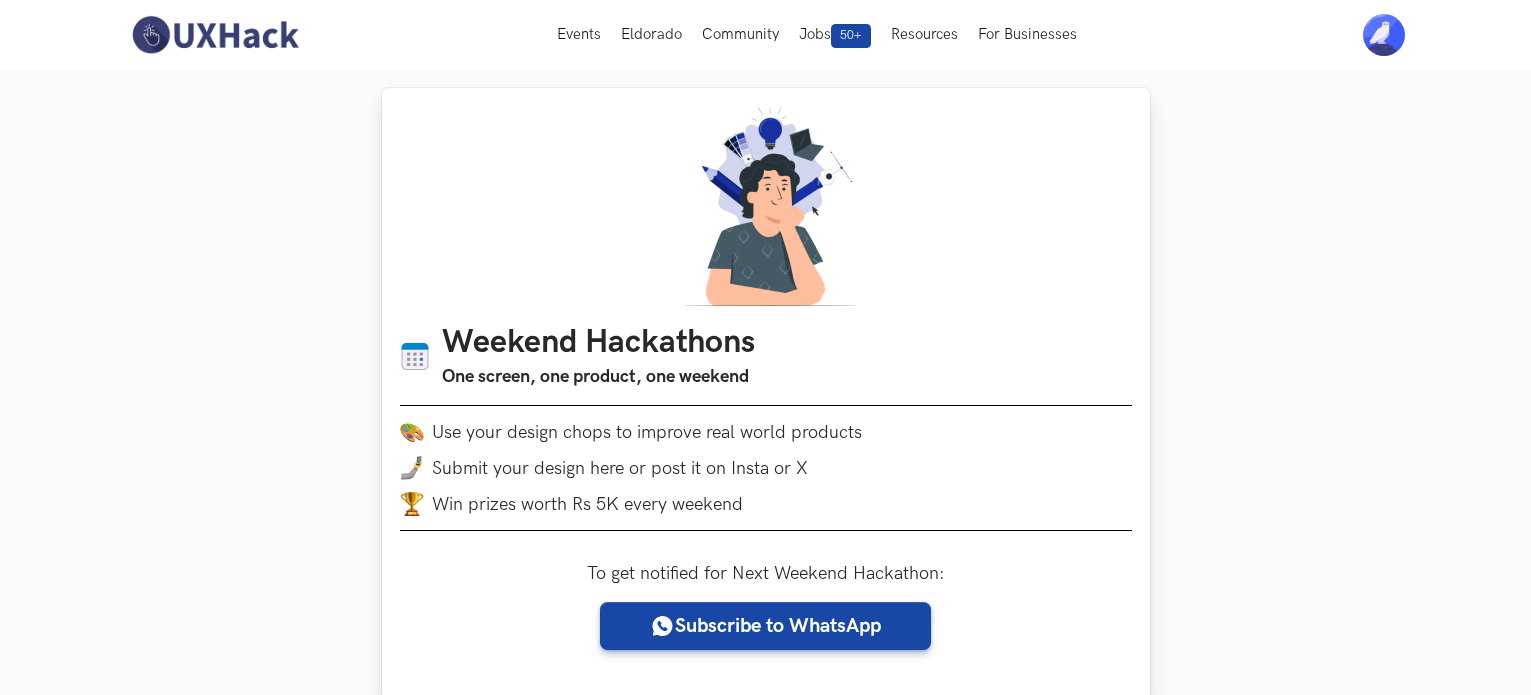 scroll, scrollTop: 0, scrollLeft: 0, axis: both 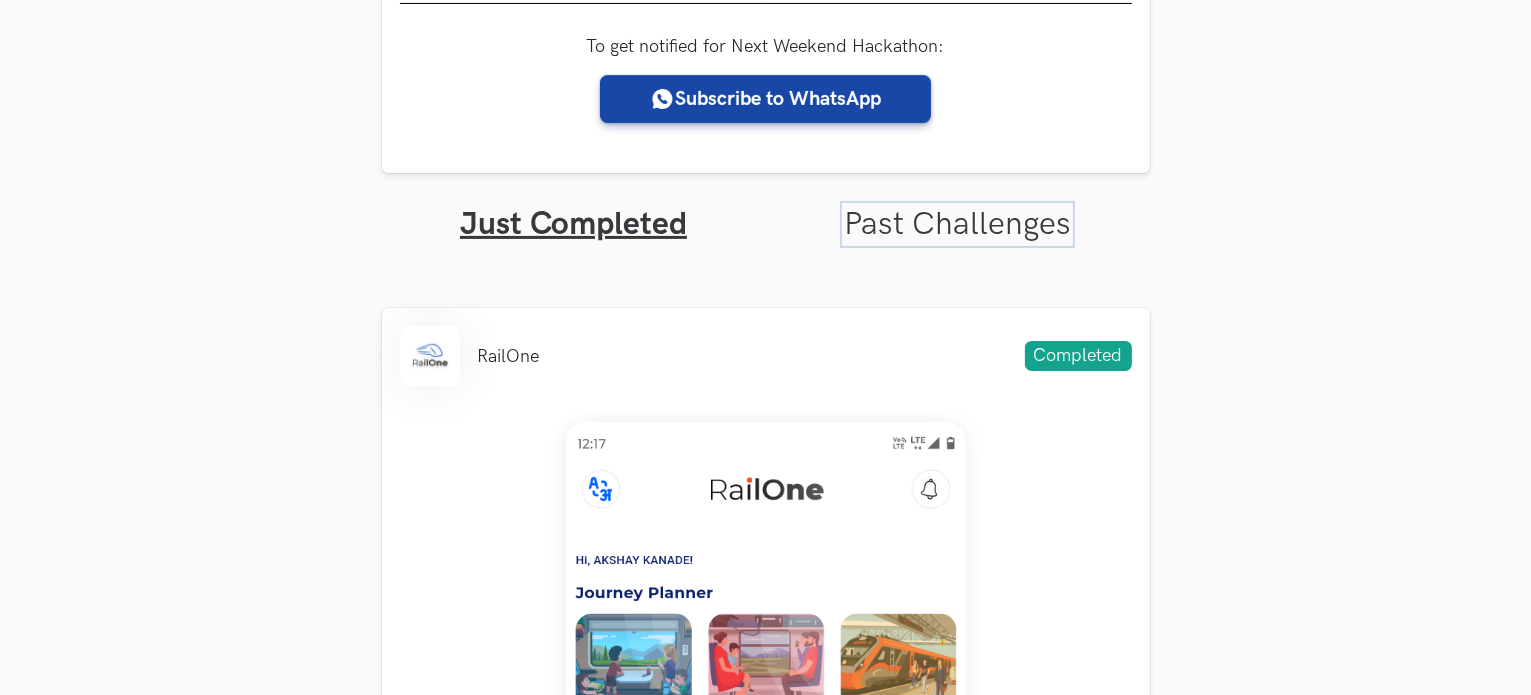click on "Past Challenges" at bounding box center (957, 224) 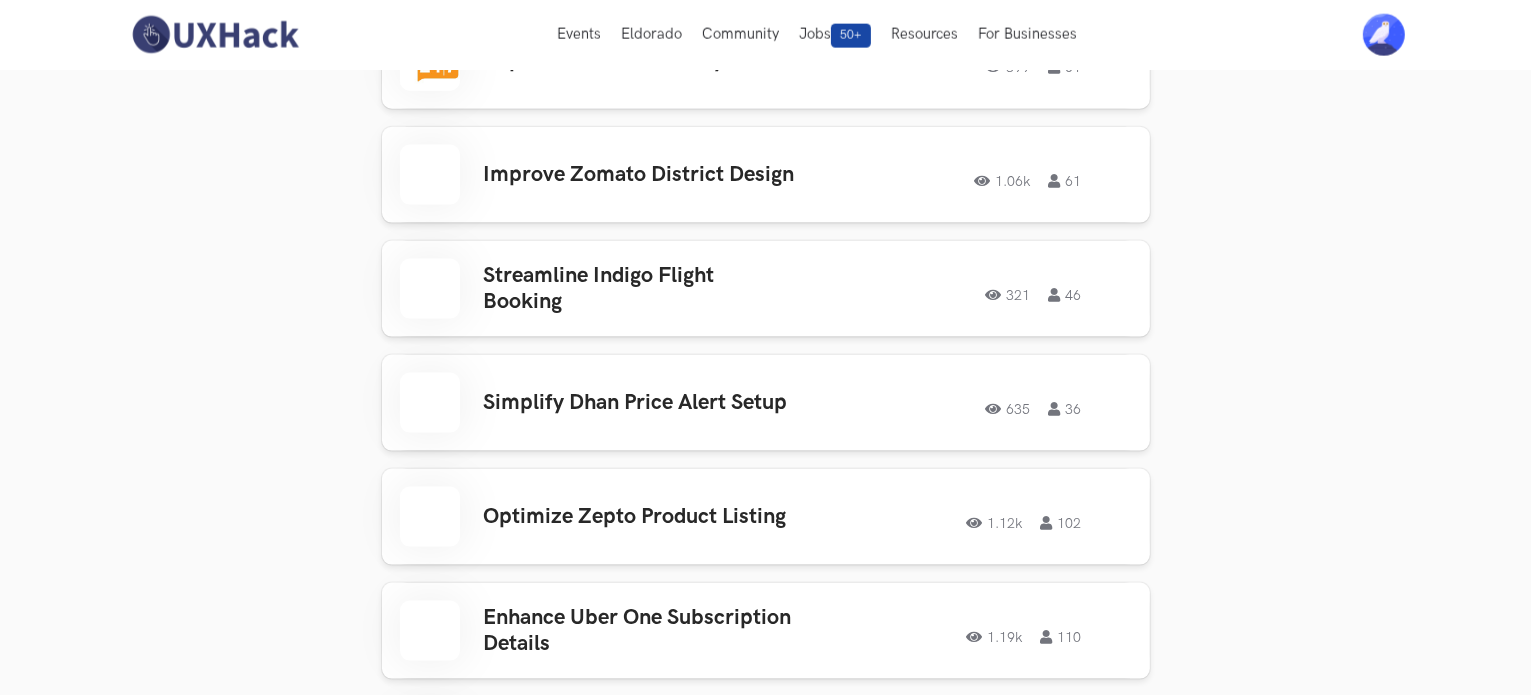 scroll, scrollTop: 2726, scrollLeft: 0, axis: vertical 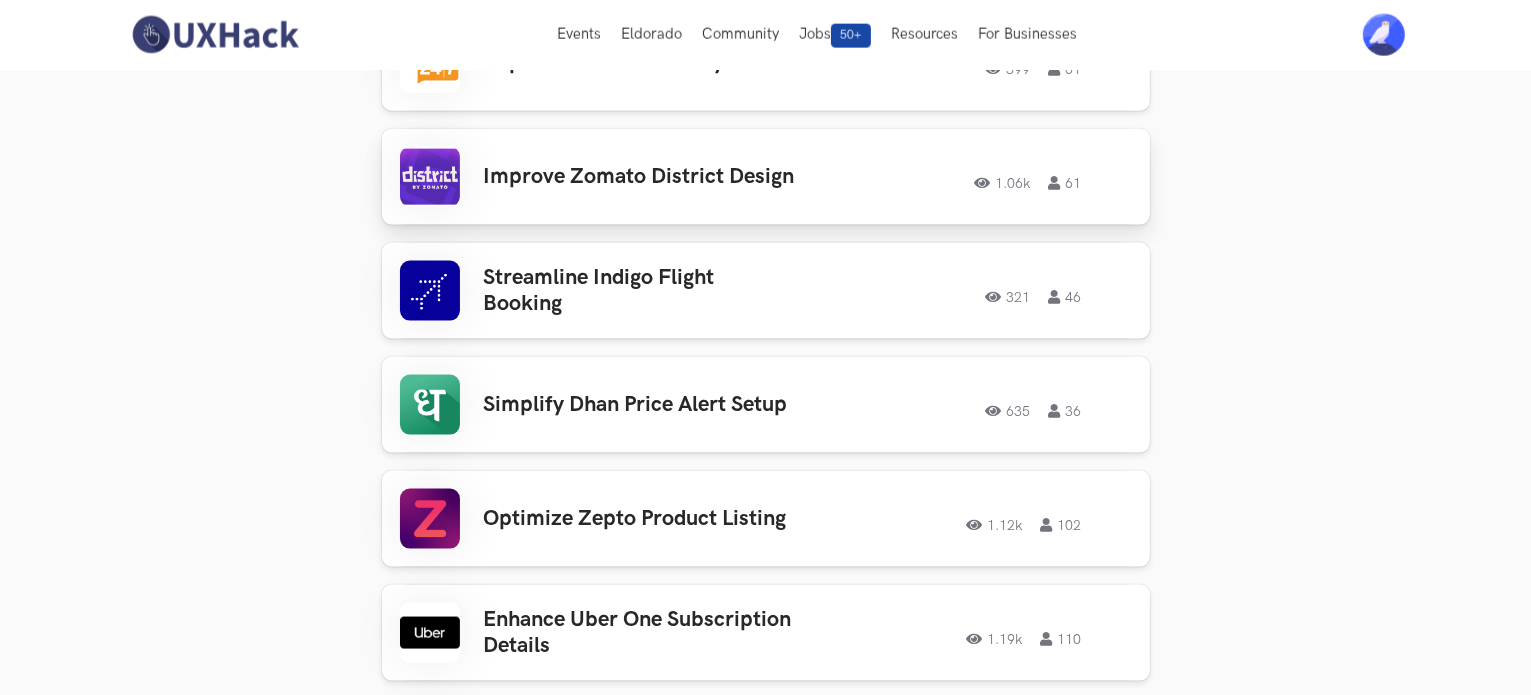 click on "Improve Zomato District Design
1.06k
61
1.06k
61" at bounding box center (766, 177) 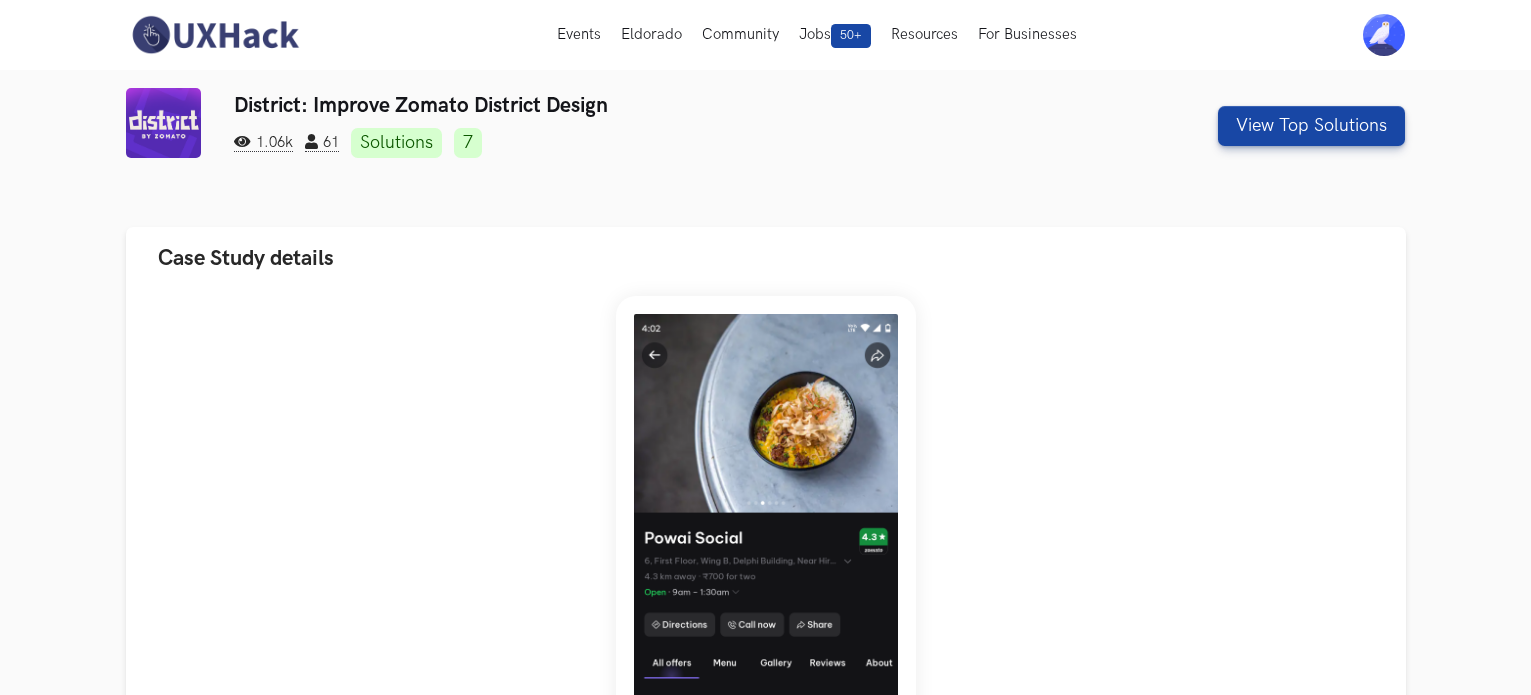 scroll, scrollTop: 0, scrollLeft: 0, axis: both 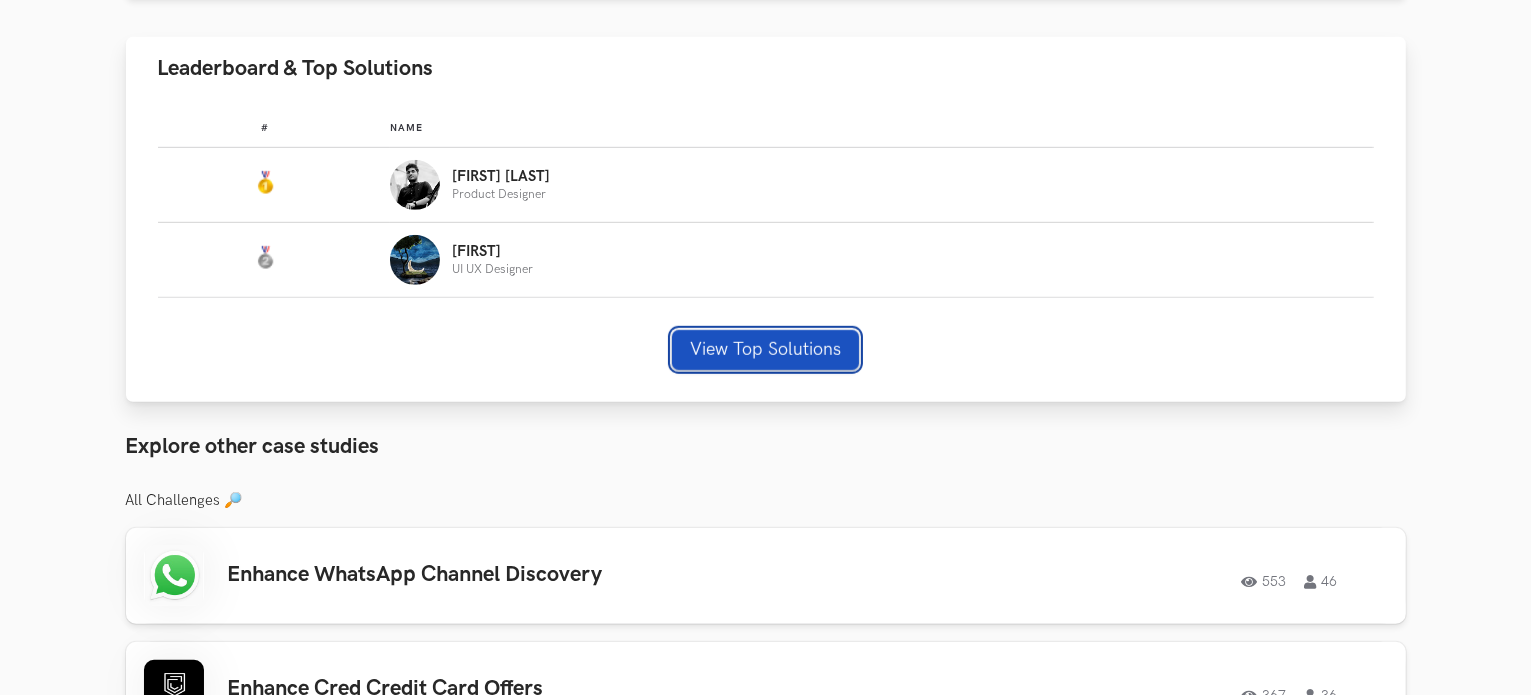 click on "View Top Solutions" at bounding box center (765, 350) 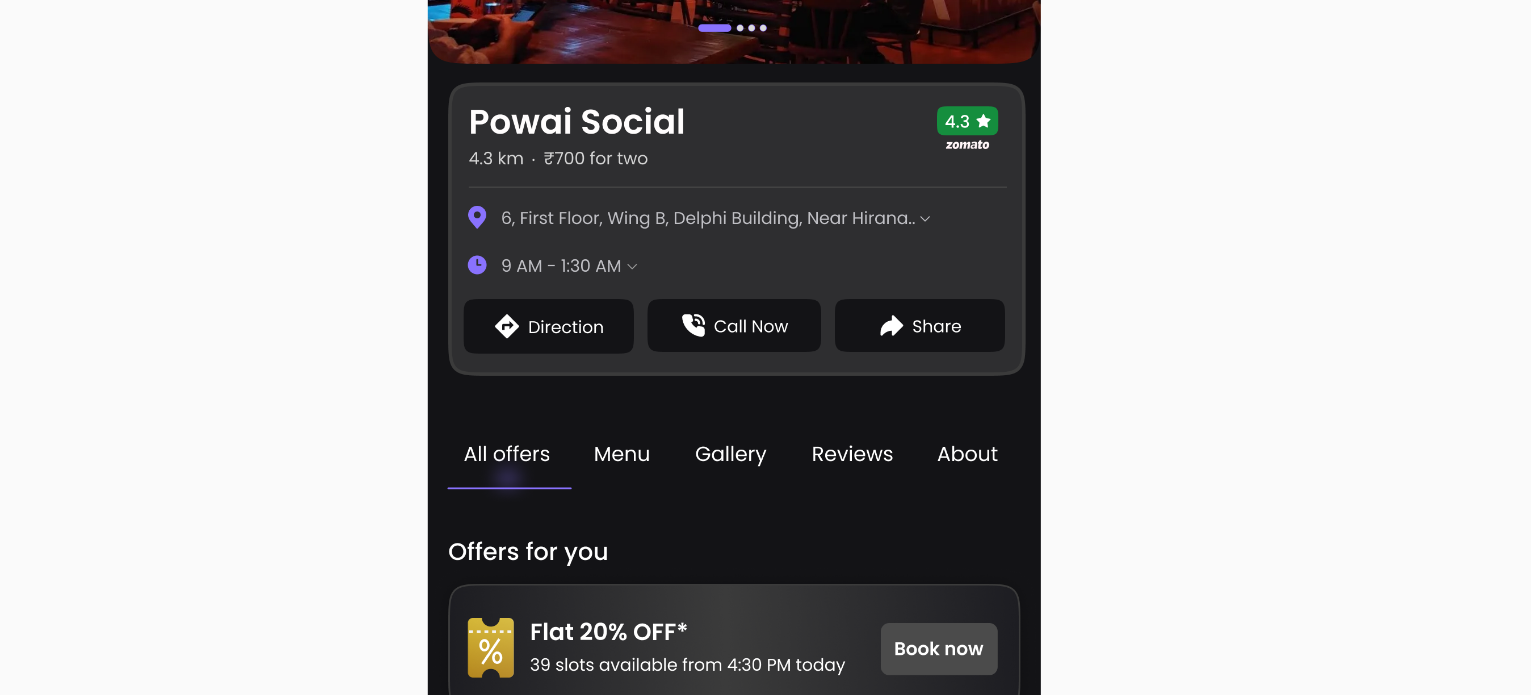 scroll, scrollTop: 1190, scrollLeft: 0, axis: vertical 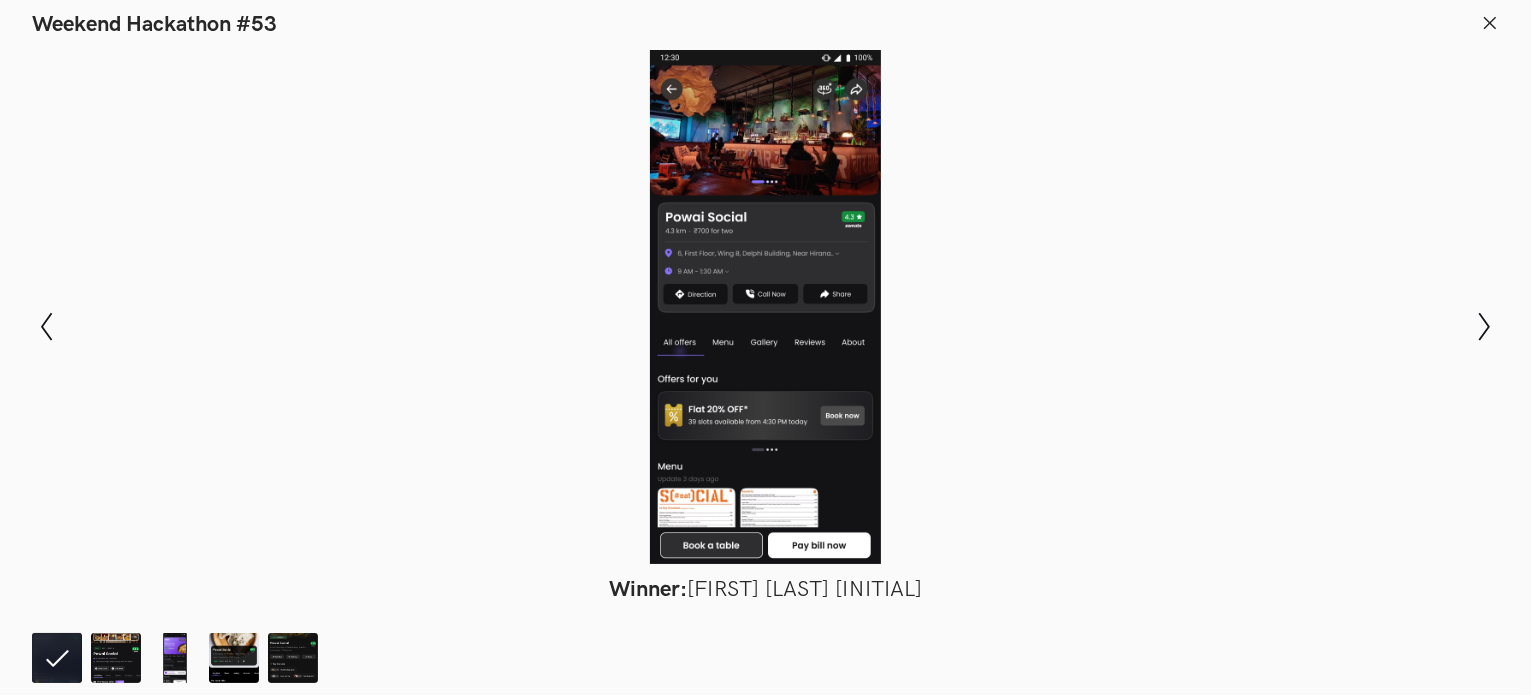 click on "Weekend Hackathon #53" at bounding box center (765, 19) 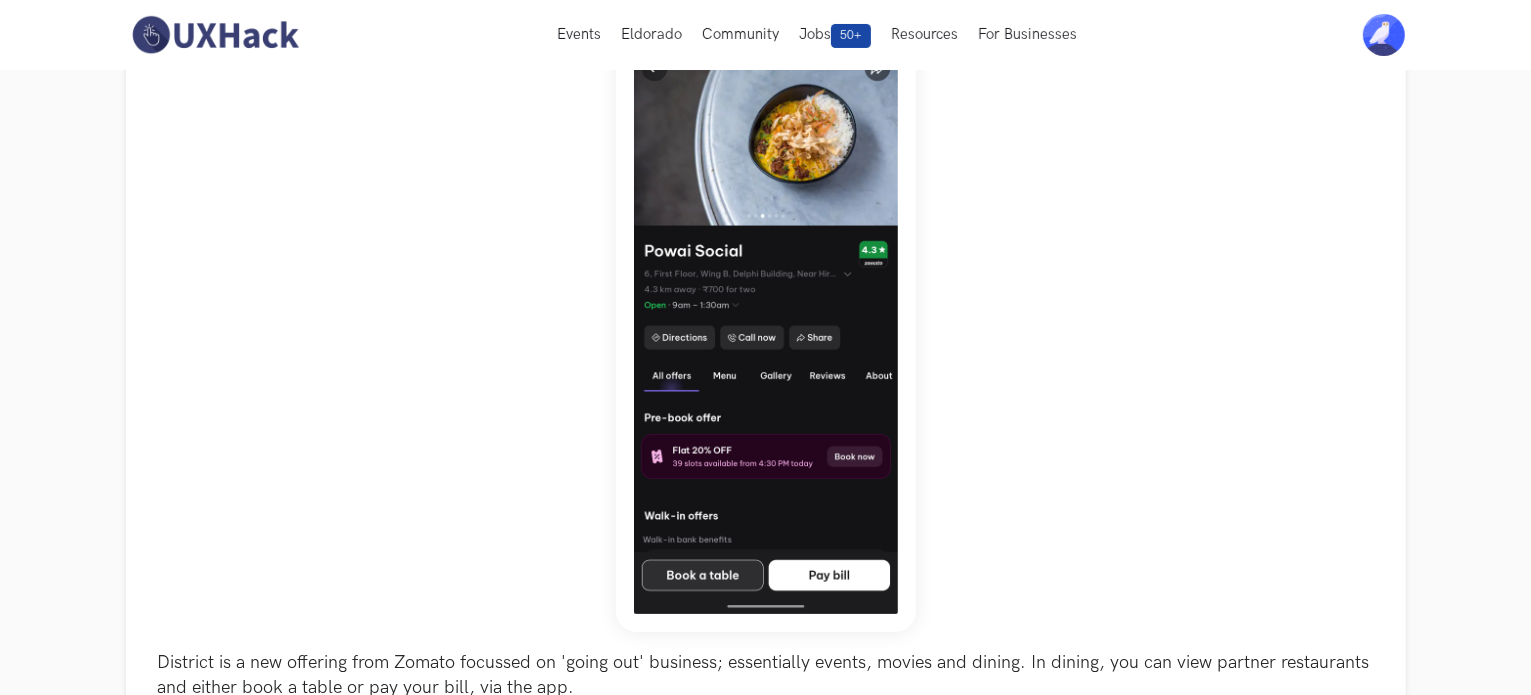 scroll, scrollTop: 266, scrollLeft: 0, axis: vertical 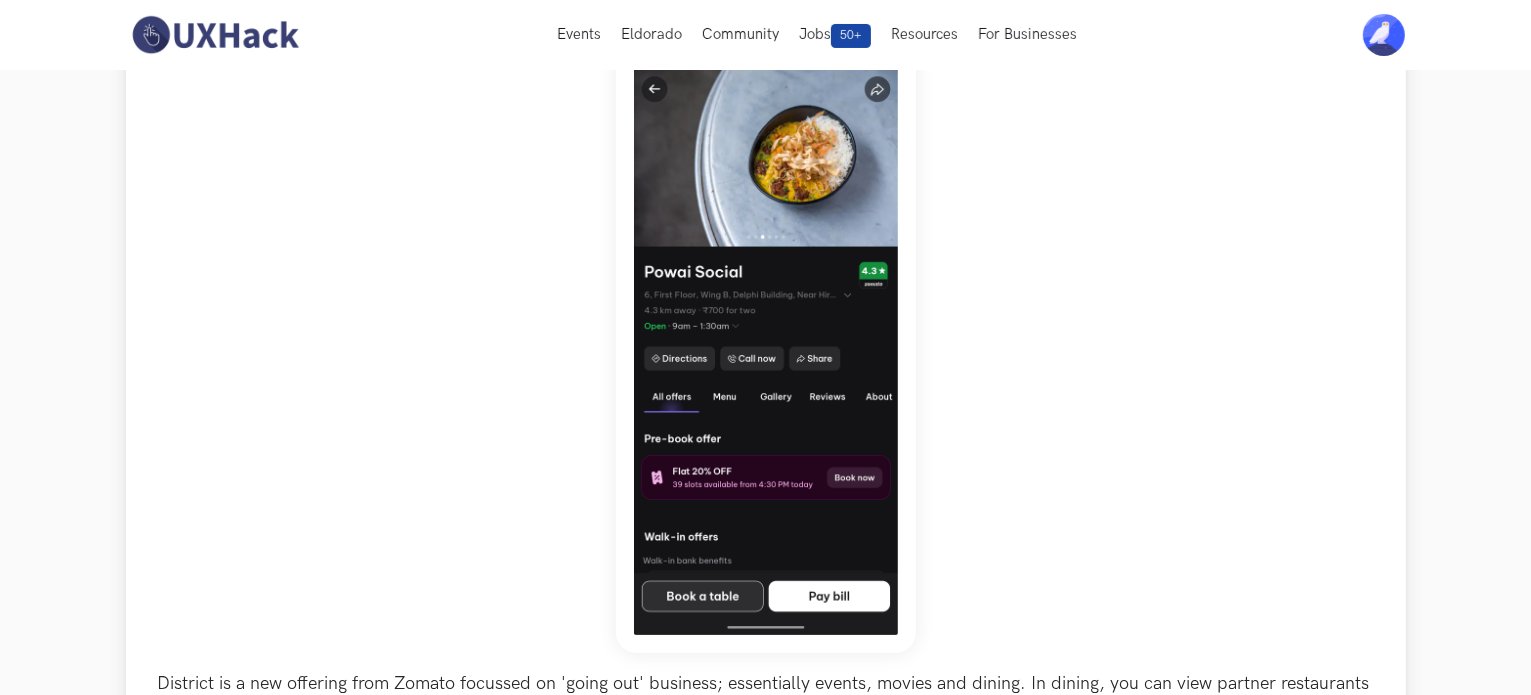 click at bounding box center [766, 341] 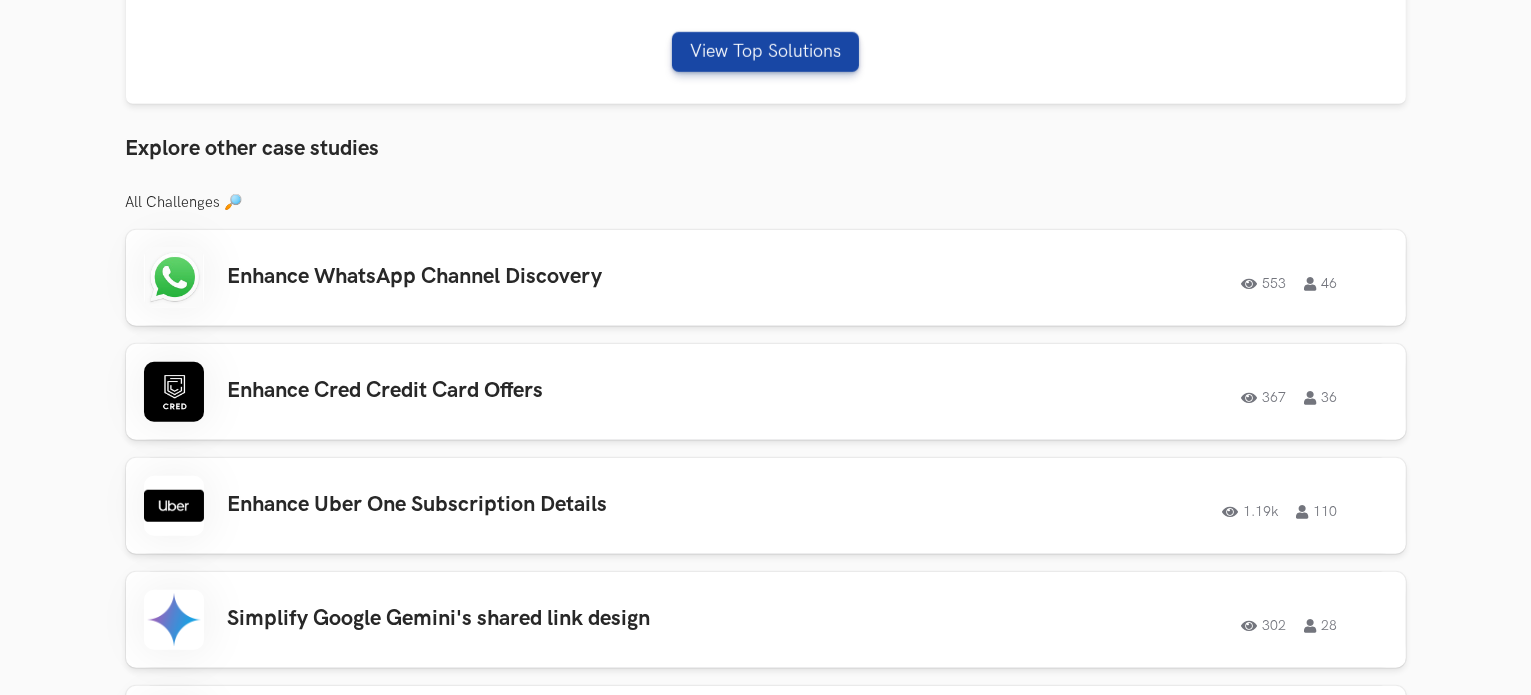 scroll, scrollTop: 1484, scrollLeft: 0, axis: vertical 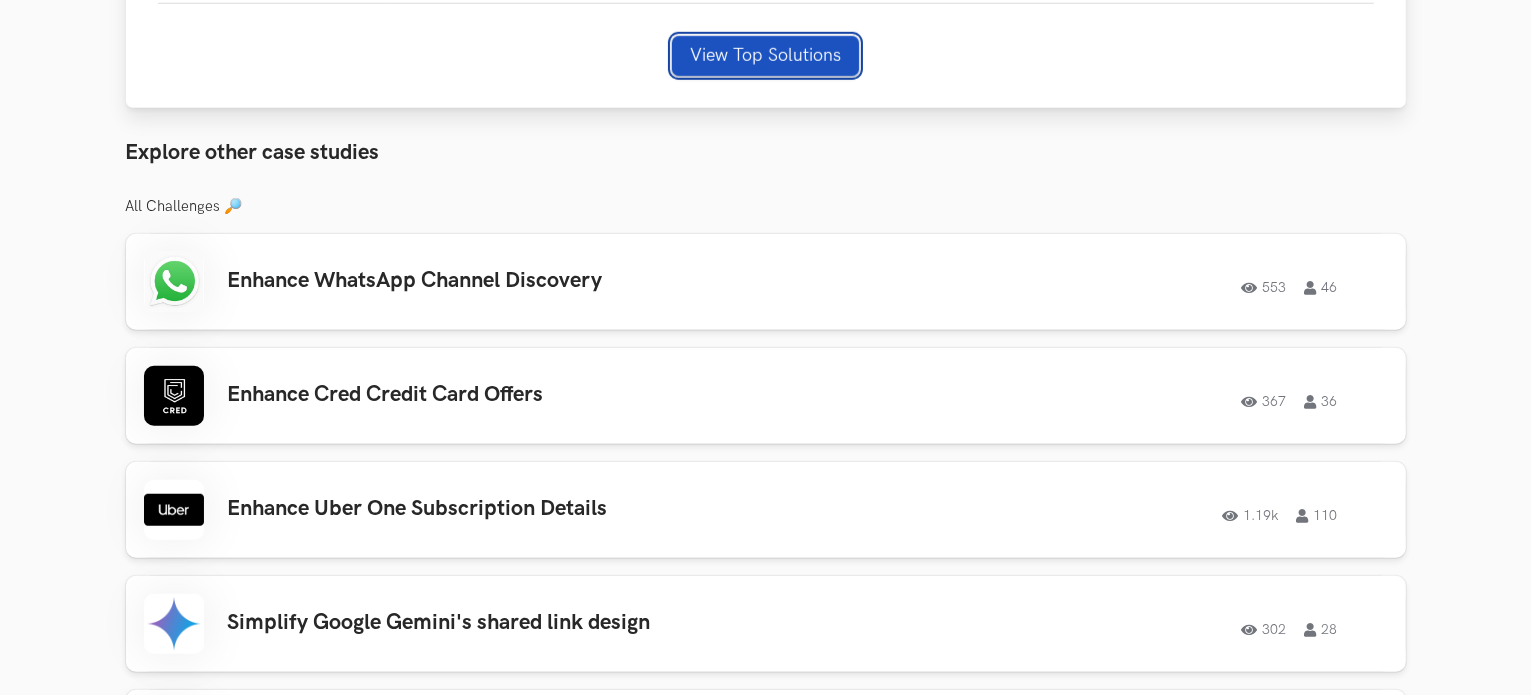click on "View Top Solutions" at bounding box center [765, 56] 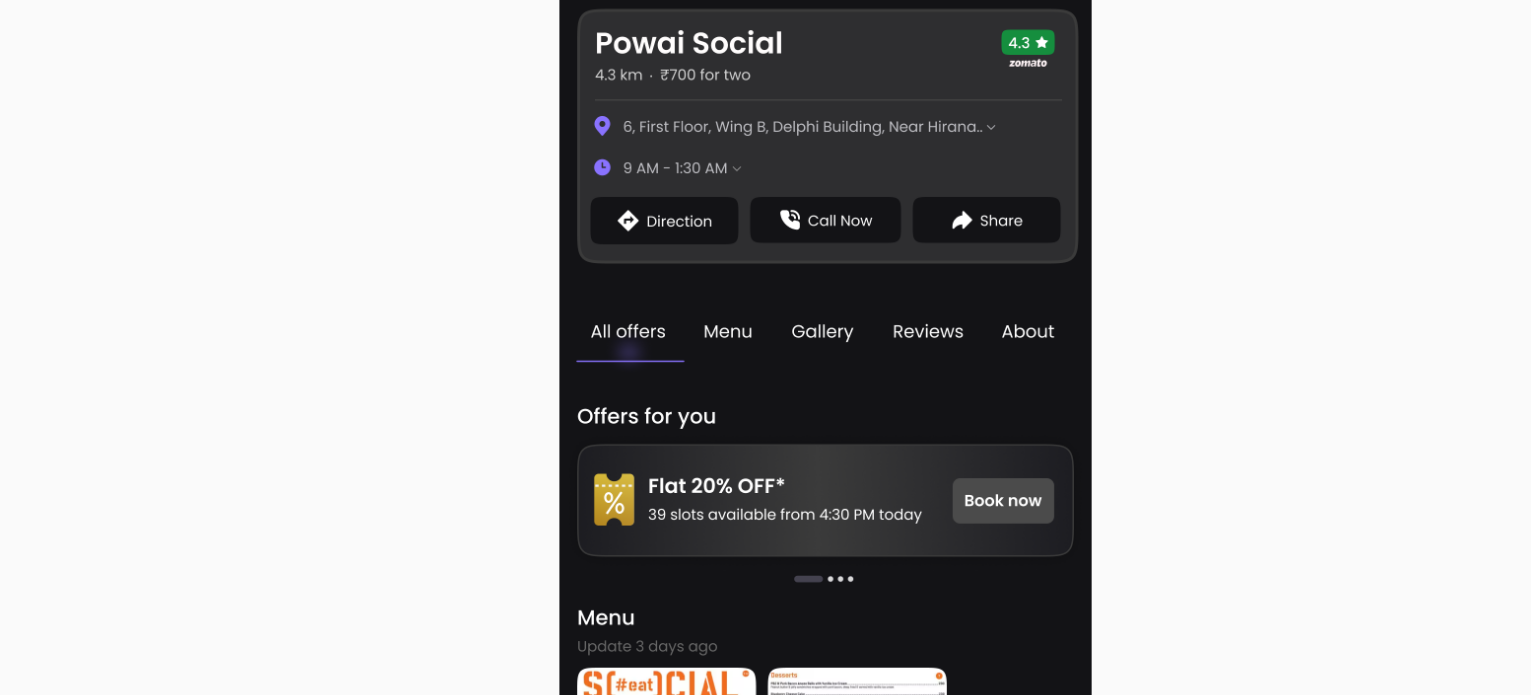 scroll, scrollTop: 1484, scrollLeft: 0, axis: vertical 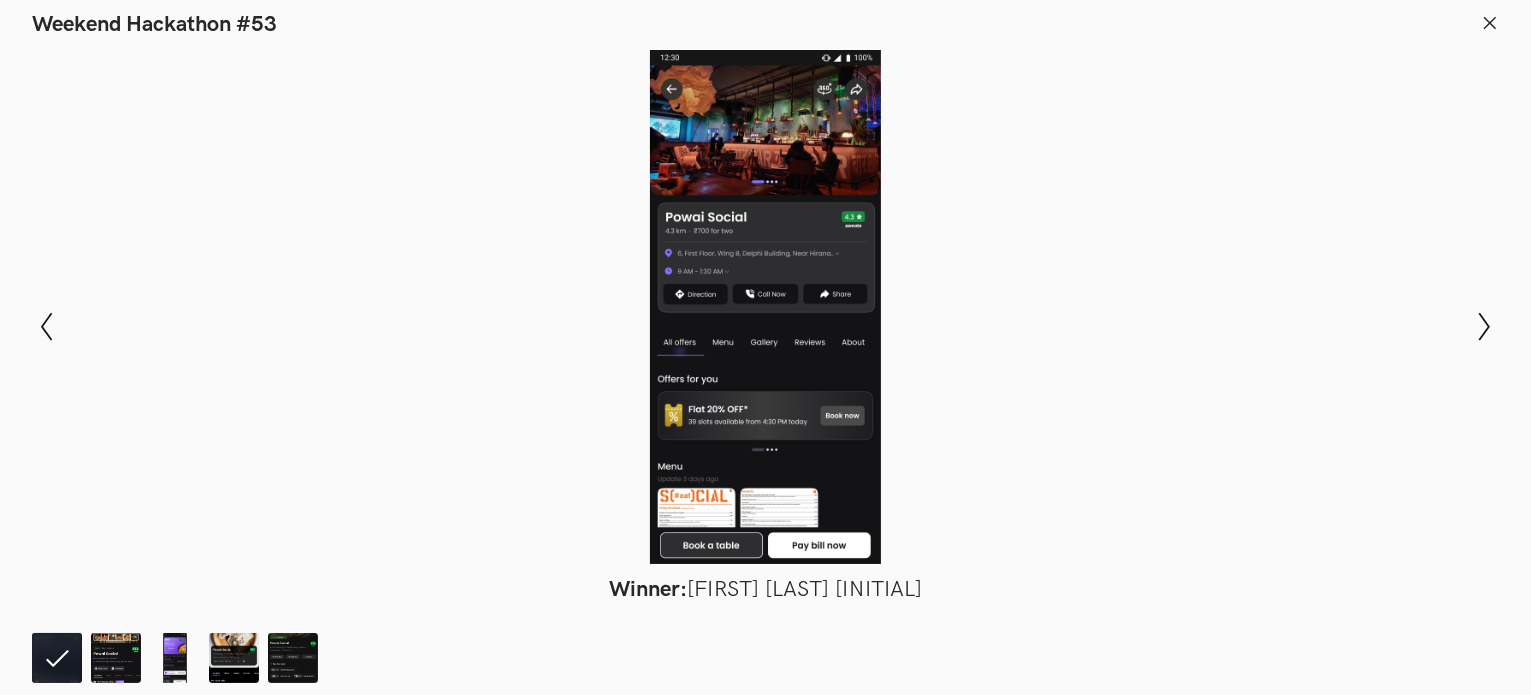 type 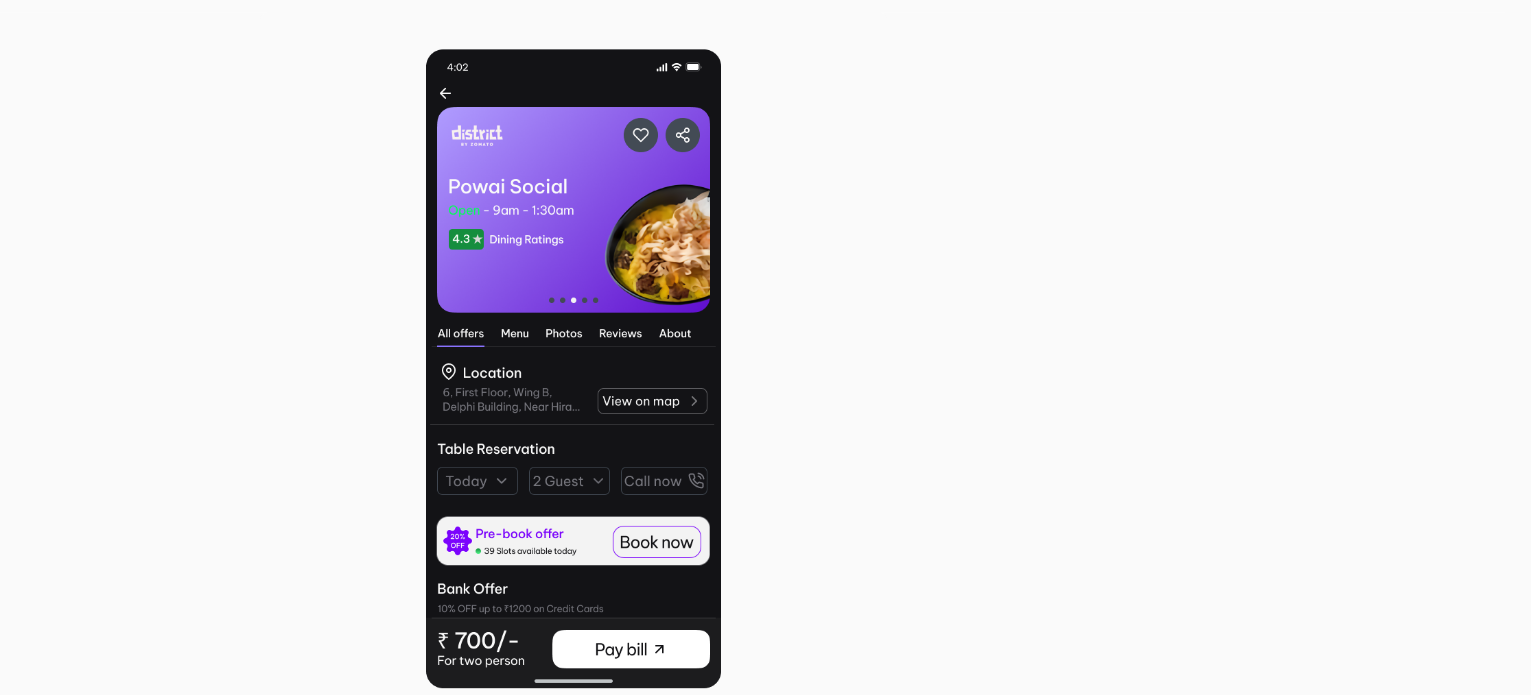 scroll, scrollTop: 1476, scrollLeft: 0, axis: vertical 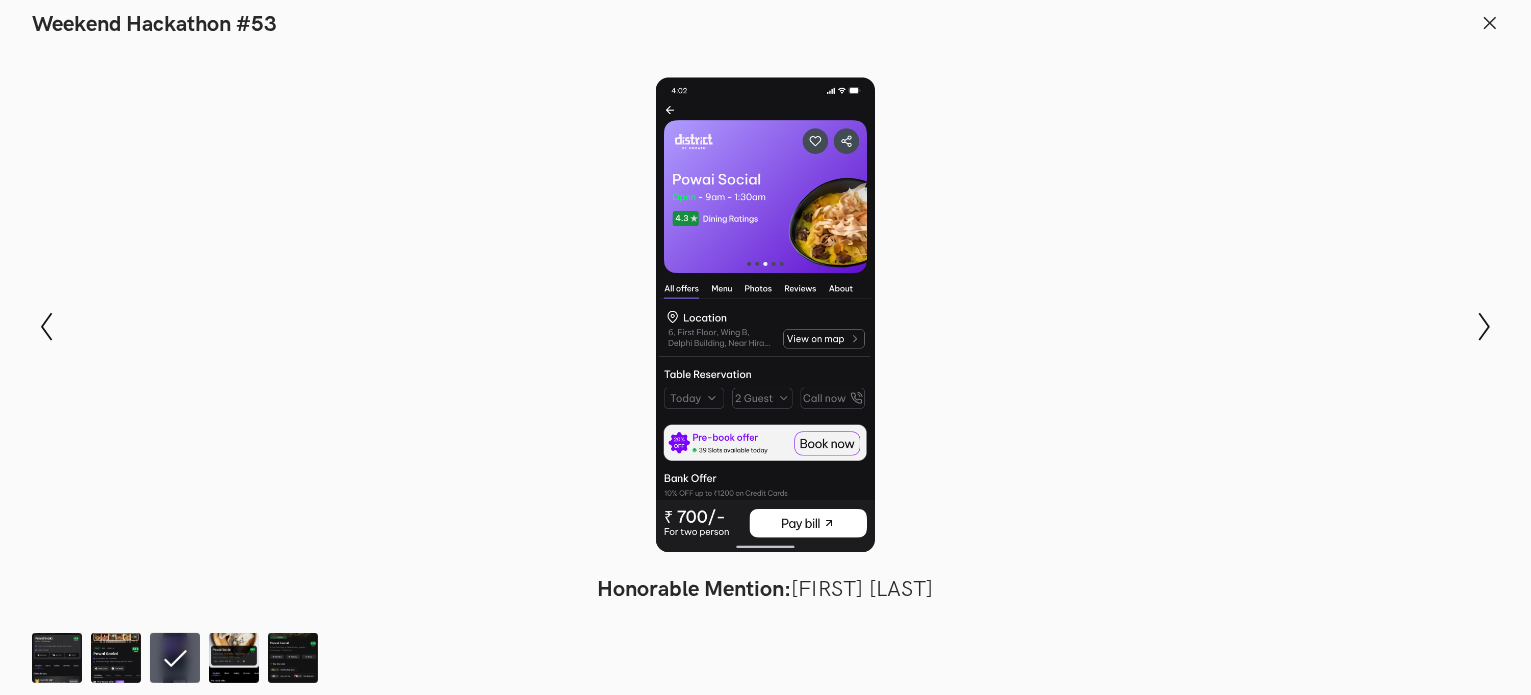 click at bounding box center (765, 307) 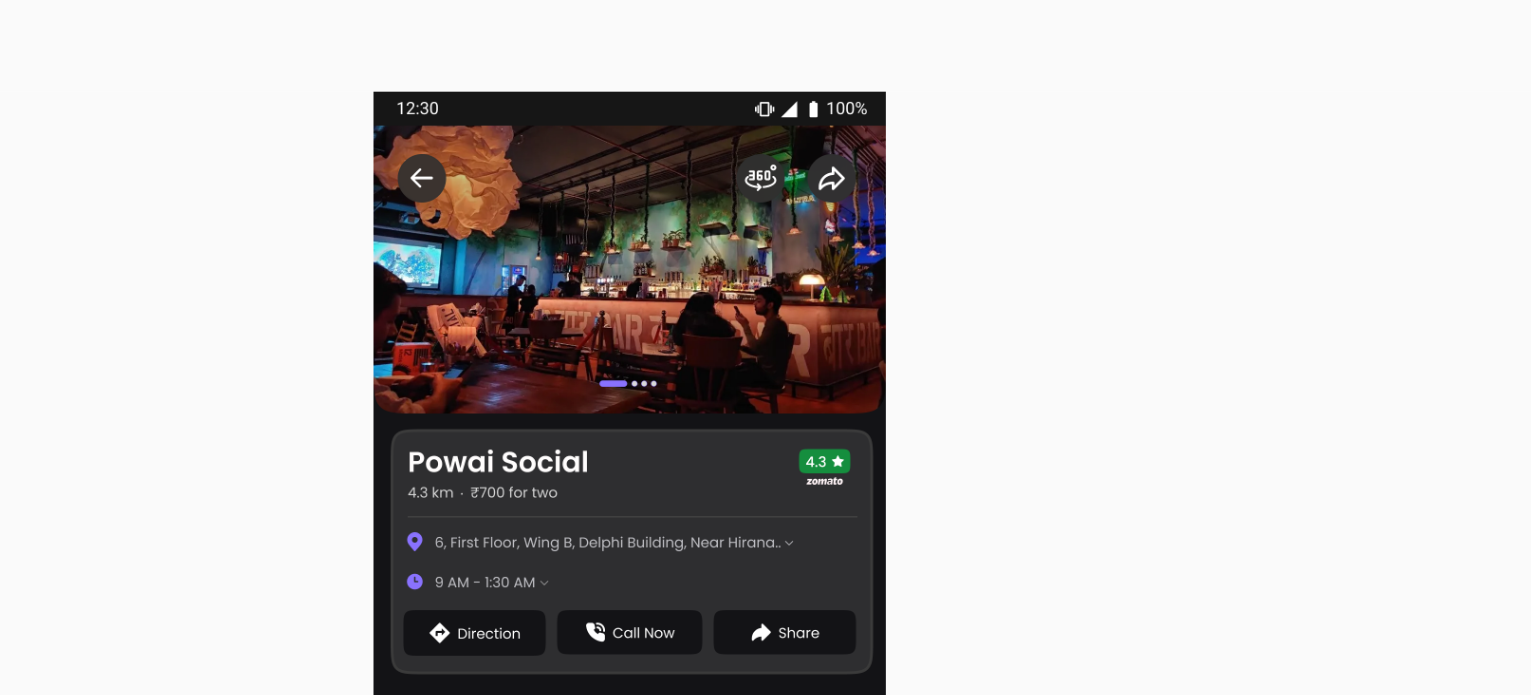 scroll, scrollTop: 1476, scrollLeft: 0, axis: vertical 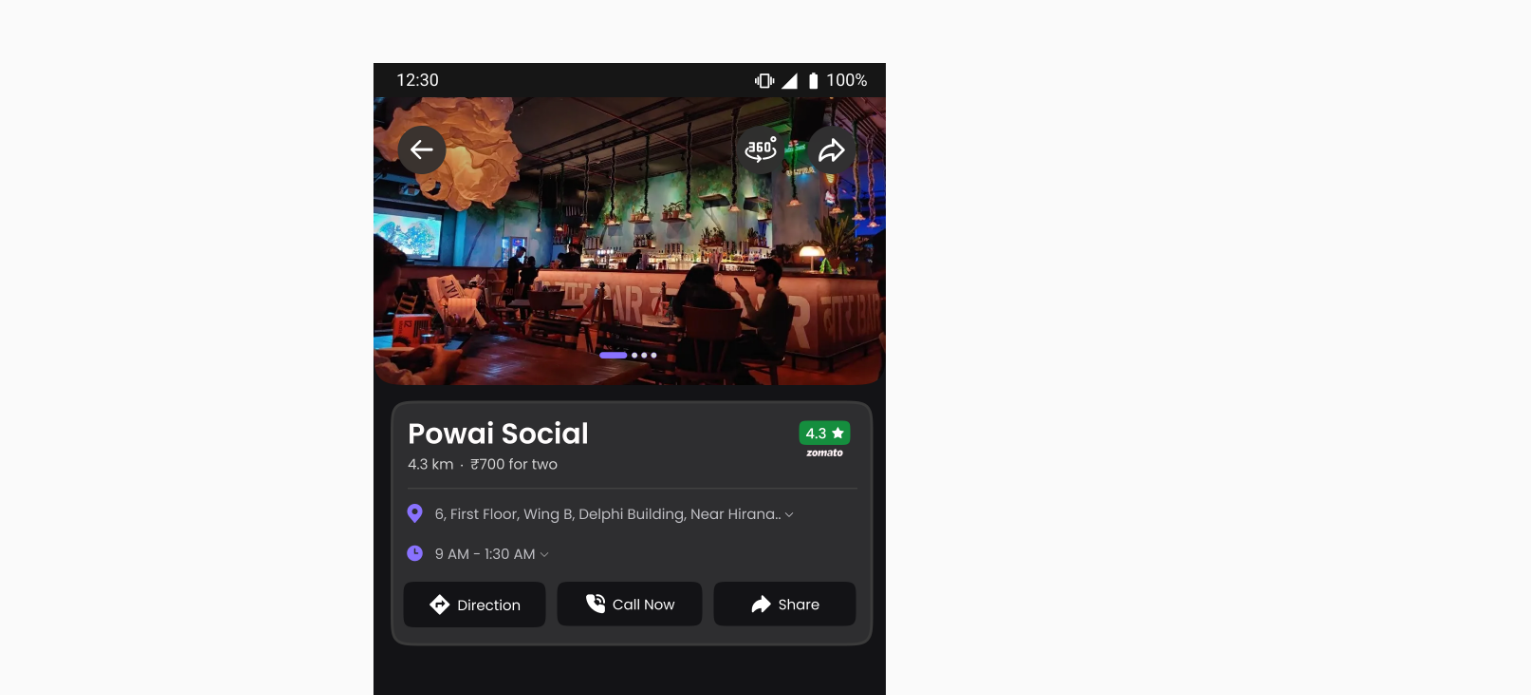 click at bounding box center [765, 307] 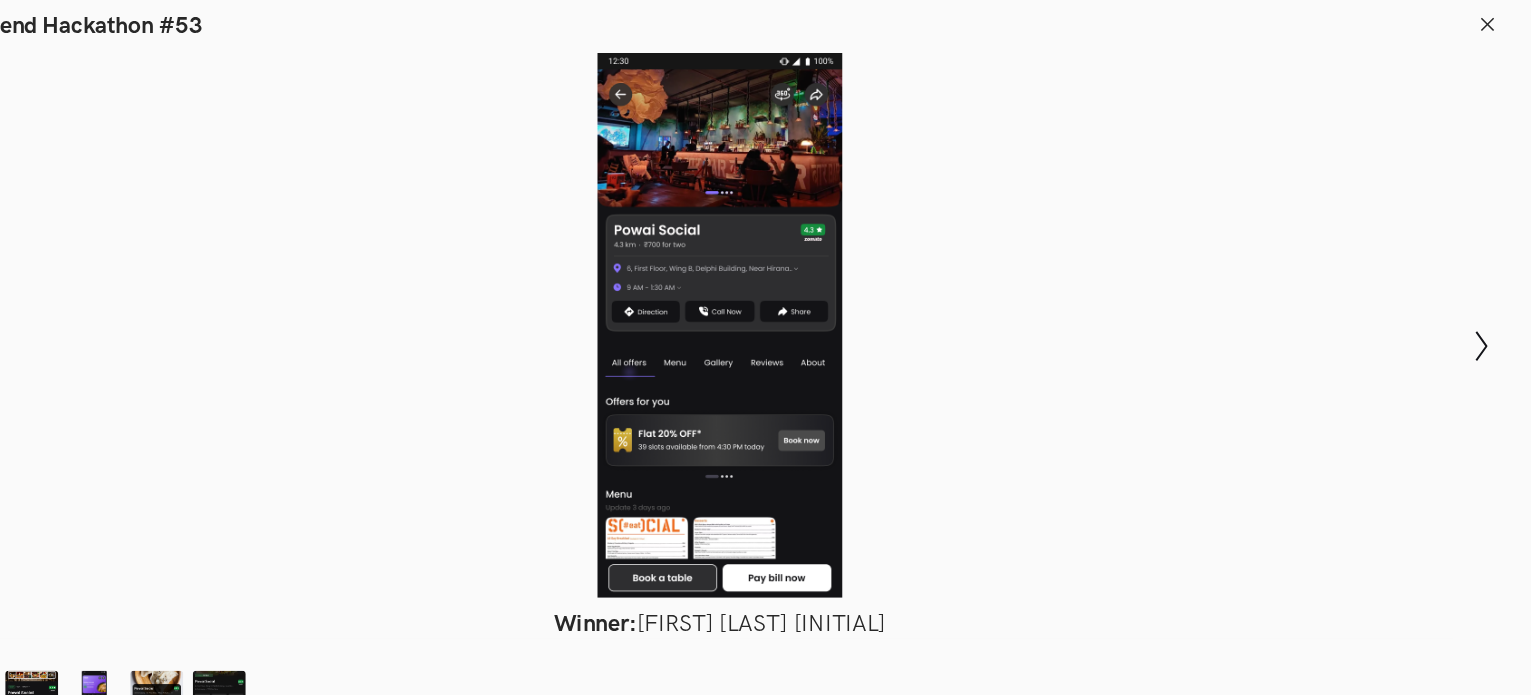 scroll, scrollTop: 1476, scrollLeft: 0, axis: vertical 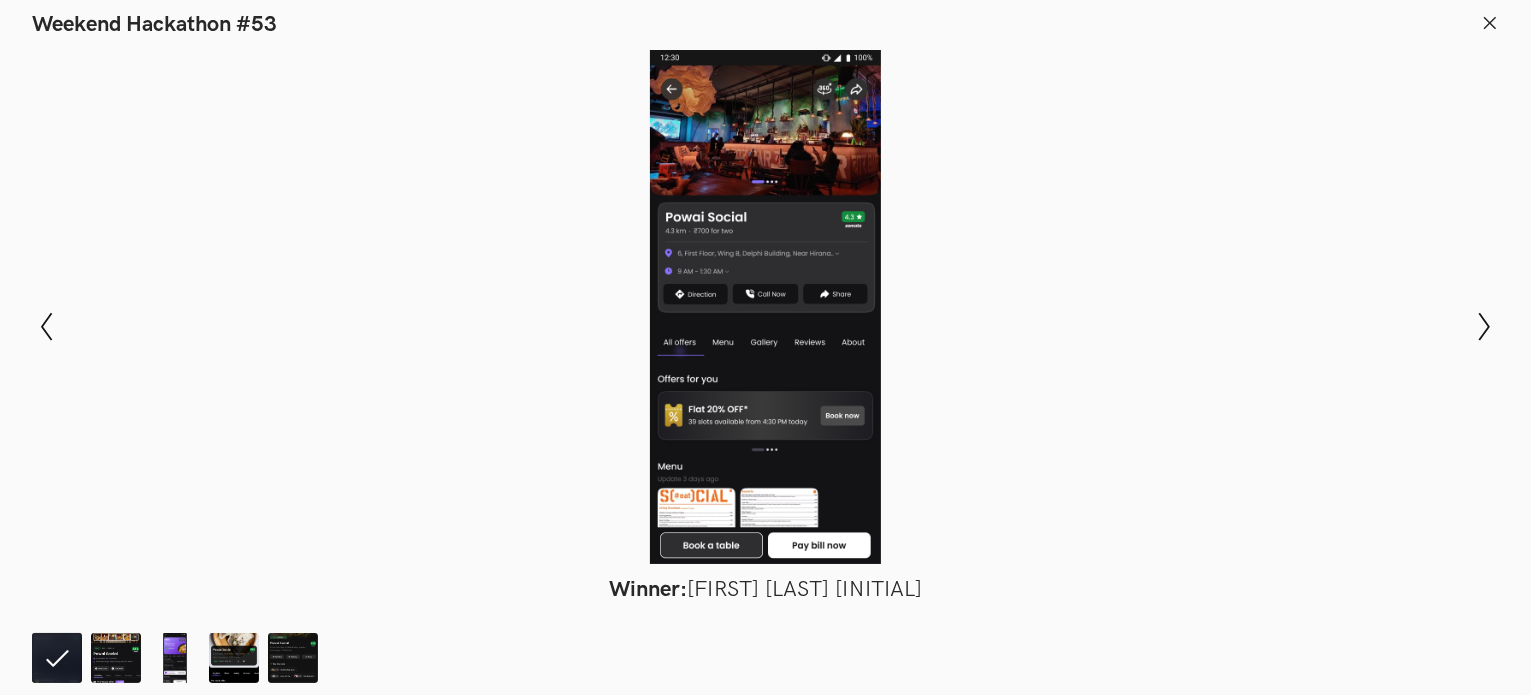 click at bounding box center (1490, 23) 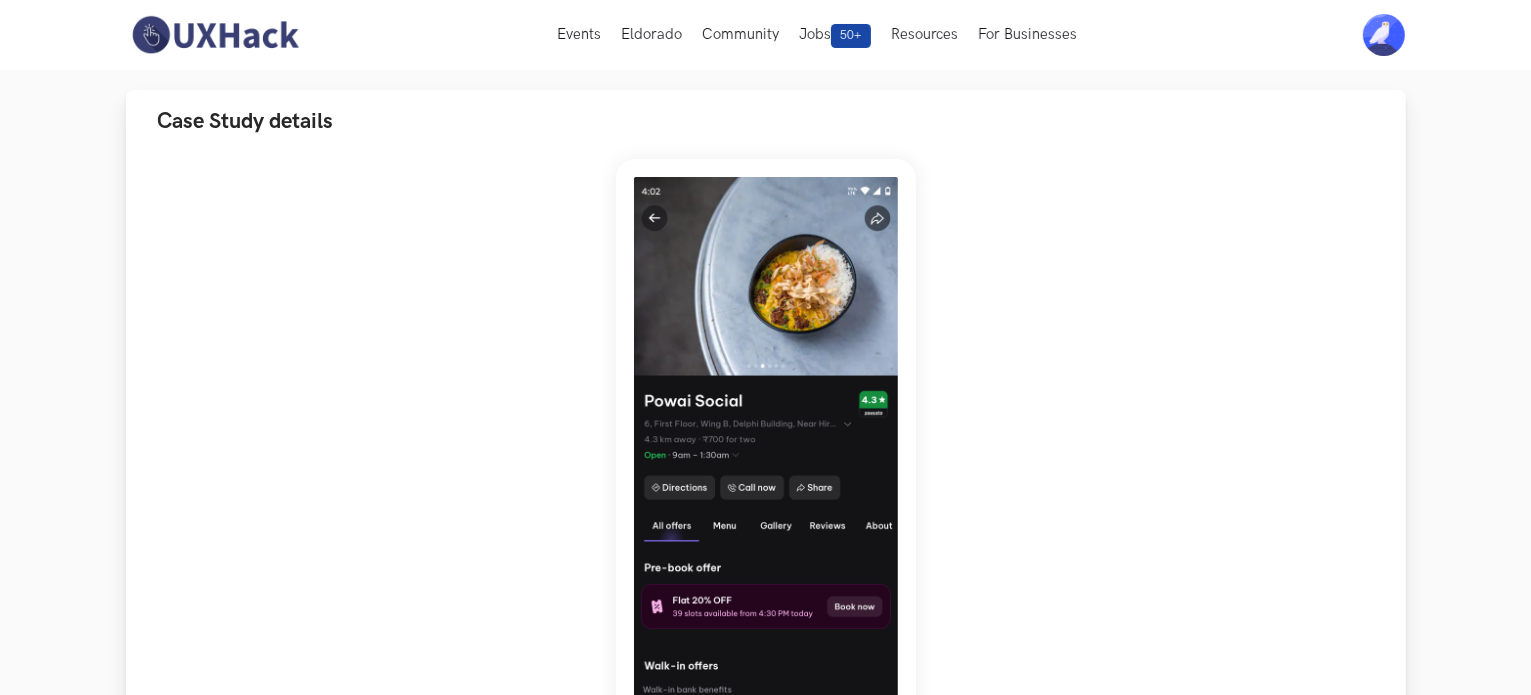 scroll, scrollTop: 136, scrollLeft: 0, axis: vertical 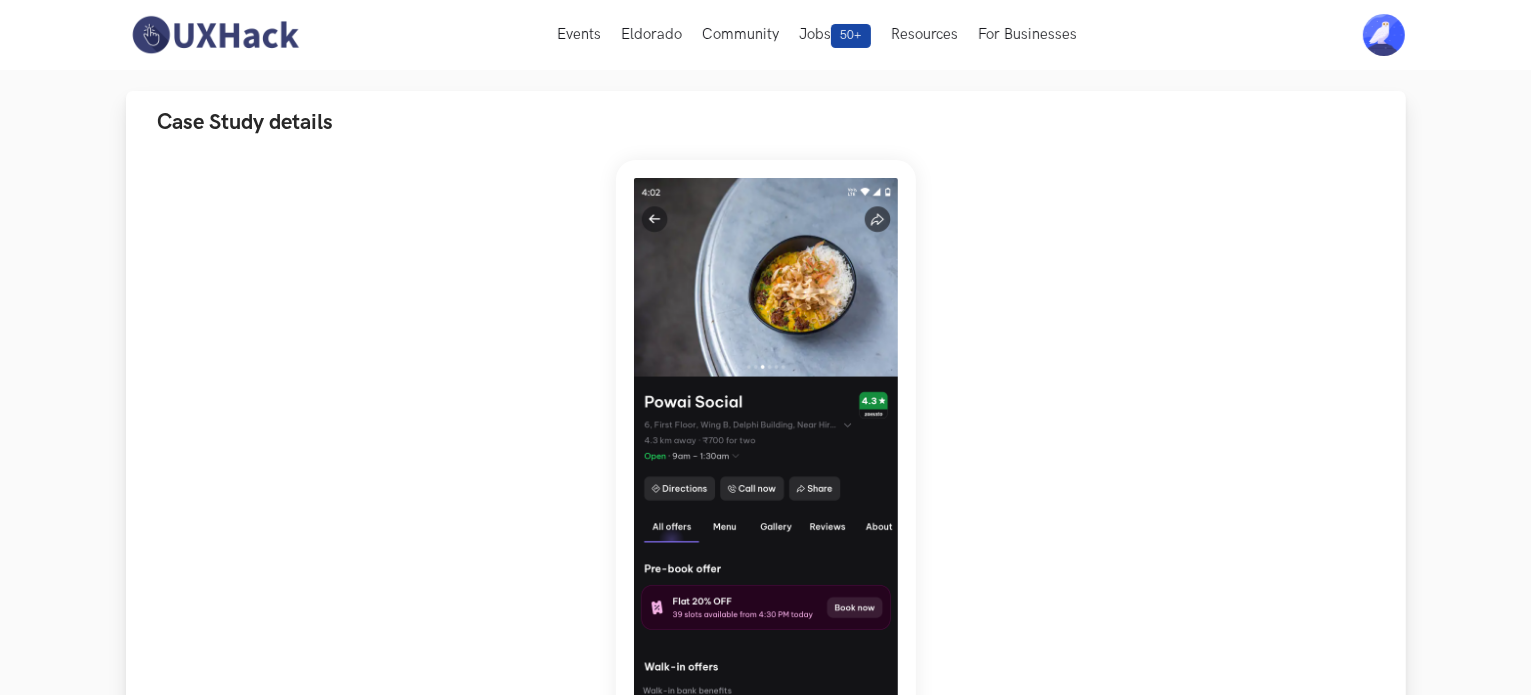 click at bounding box center (766, 471) 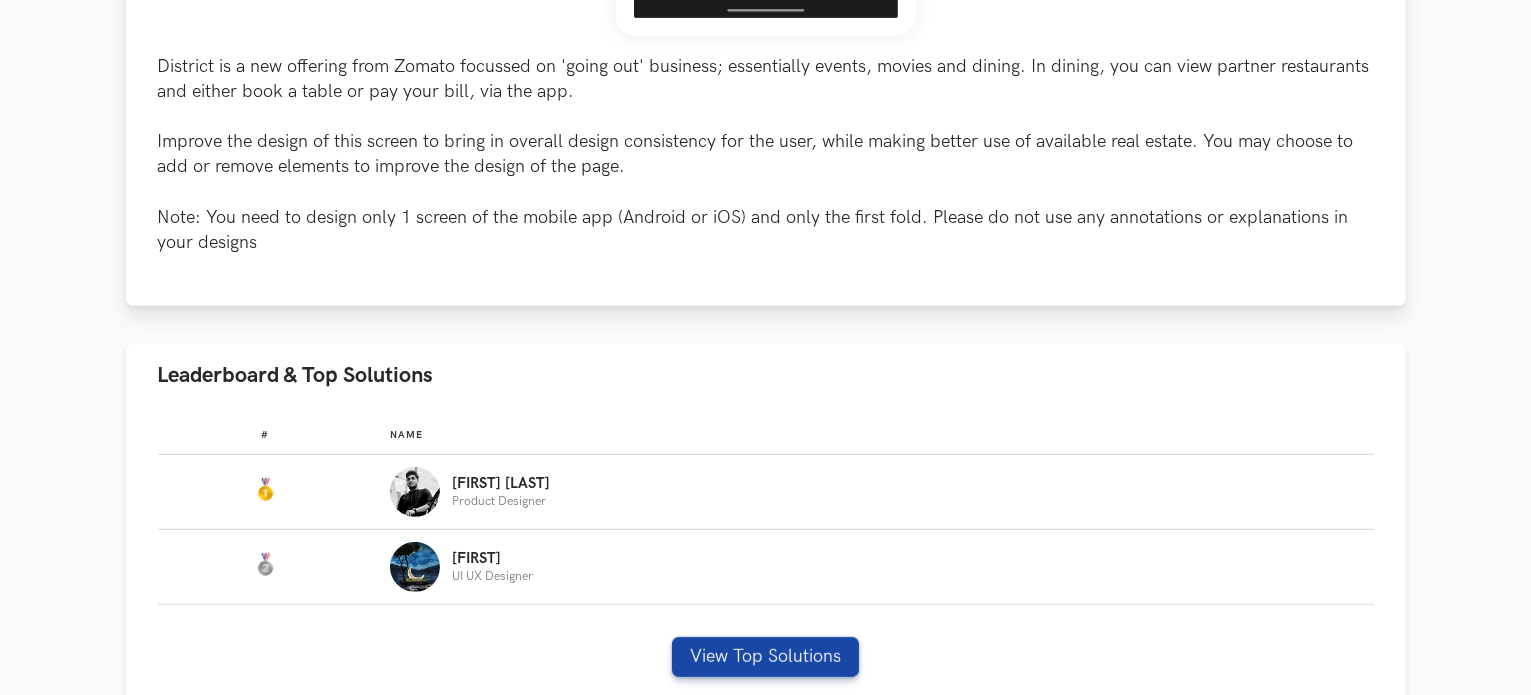 scroll, scrollTop: 888, scrollLeft: 0, axis: vertical 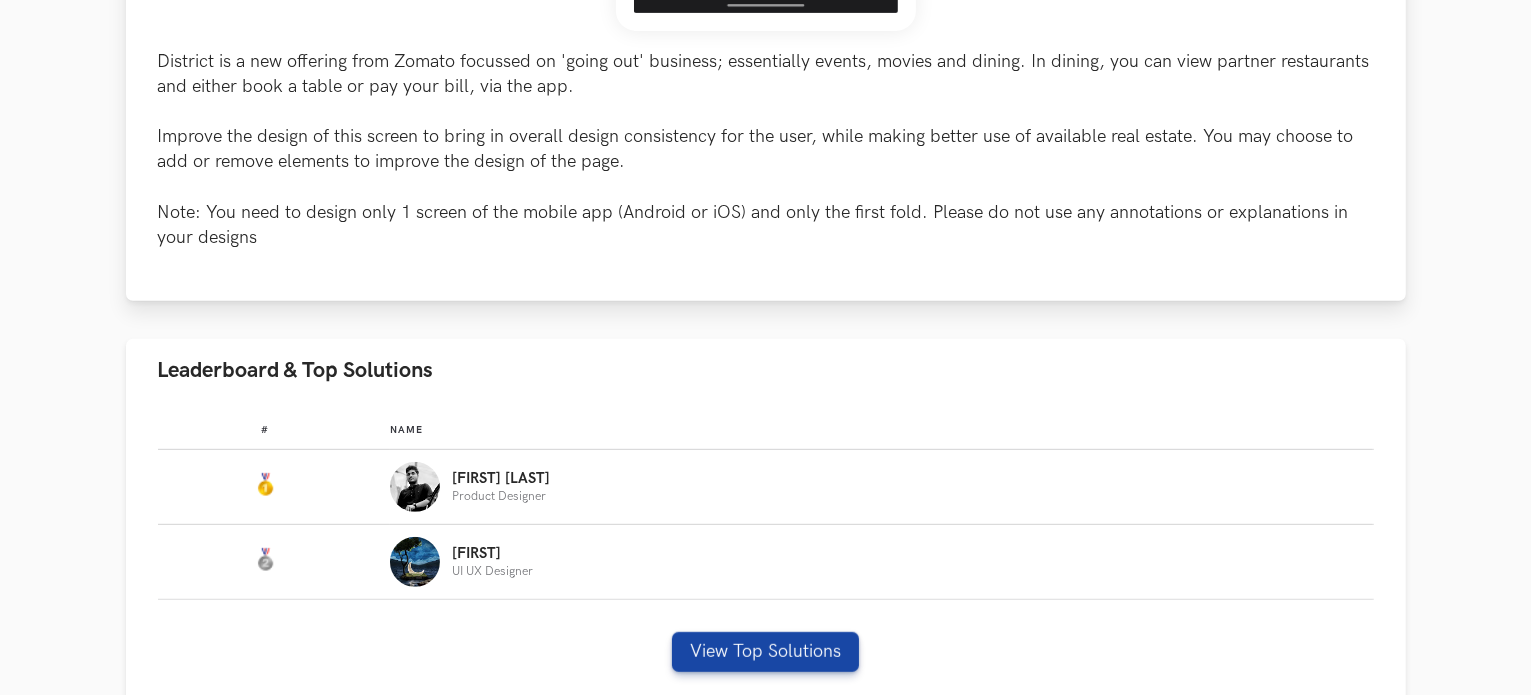 click on "District is a new offering from Zomato focussed on 'going out' business; essentially events, movies and dining. In dining, you can view partner restaurants and either book a table or pay your bill, via the app. Improve the design of this screen to bring in overall design consistency for the user, while making better use of available real estate. You may choose to add or remove elements to improve the design of the page. Note: You need to design only 1 screen of the mobile app (Android or iOS) and only the first fold. Please do not use any annotations or explanations in your designs" at bounding box center (766, -149) 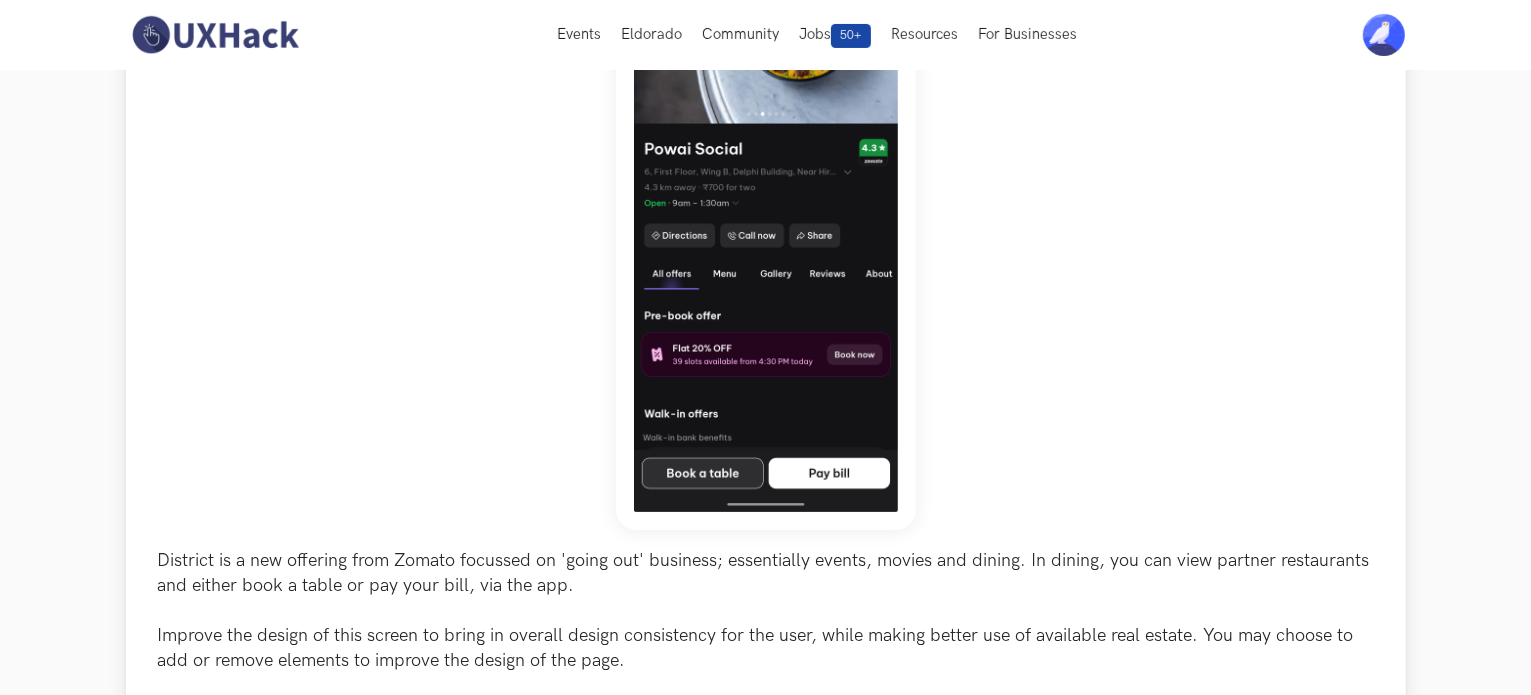 scroll, scrollTop: 0, scrollLeft: 0, axis: both 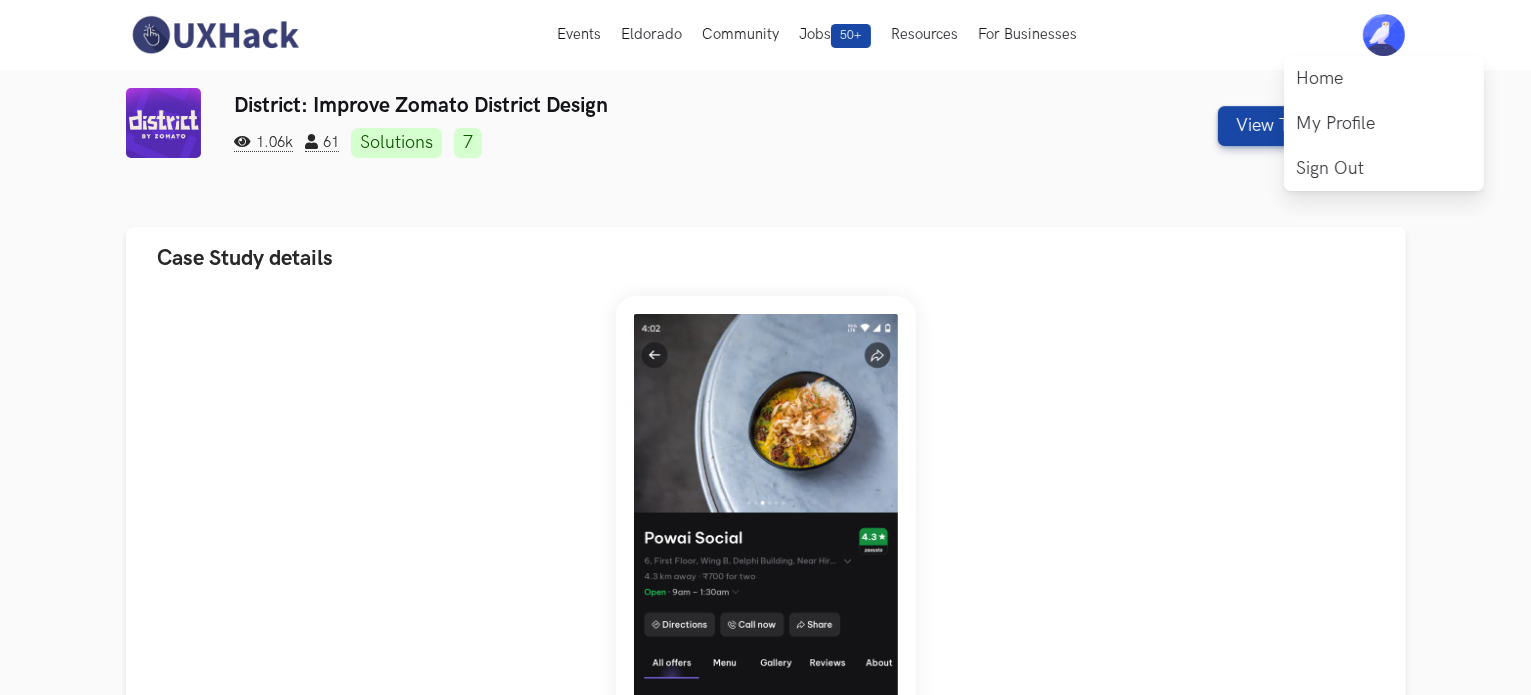 click at bounding box center [1384, 35] 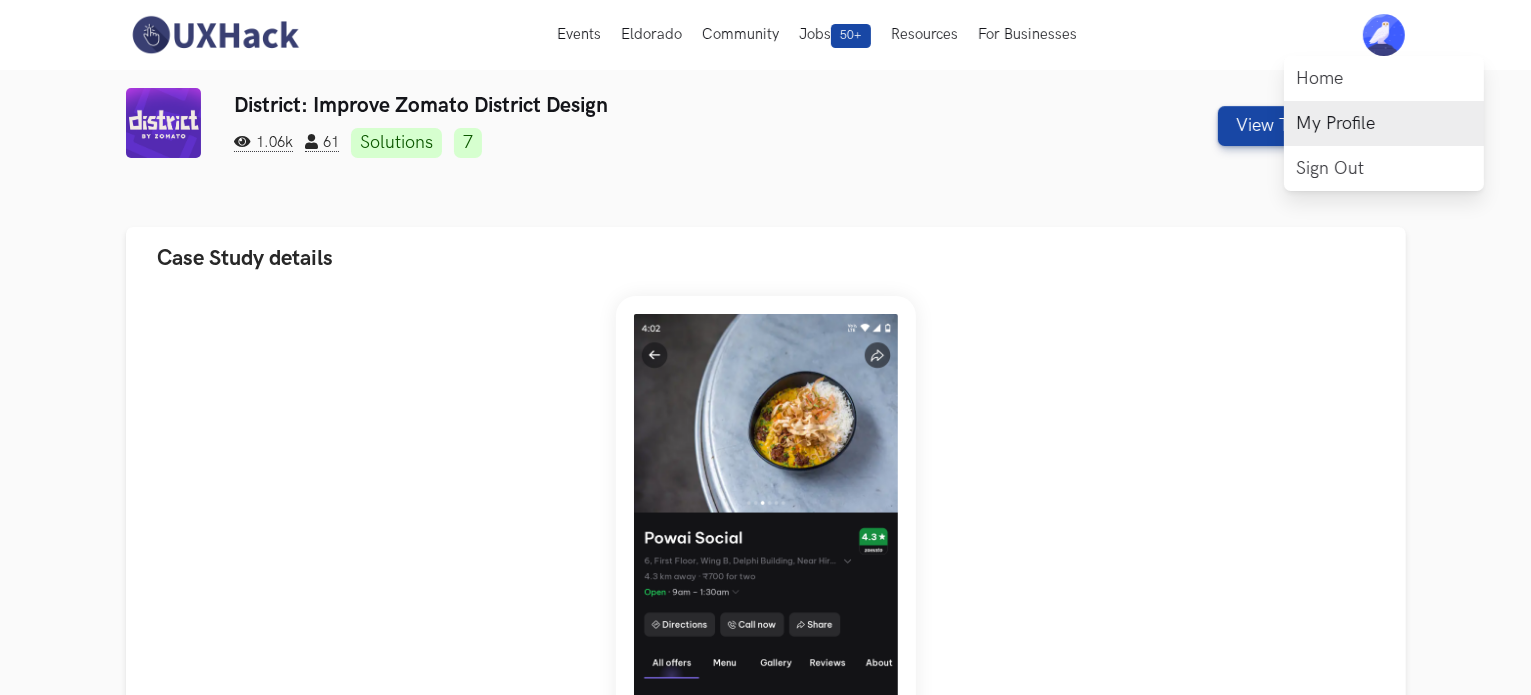 click on "My Profile" at bounding box center [1384, 123] 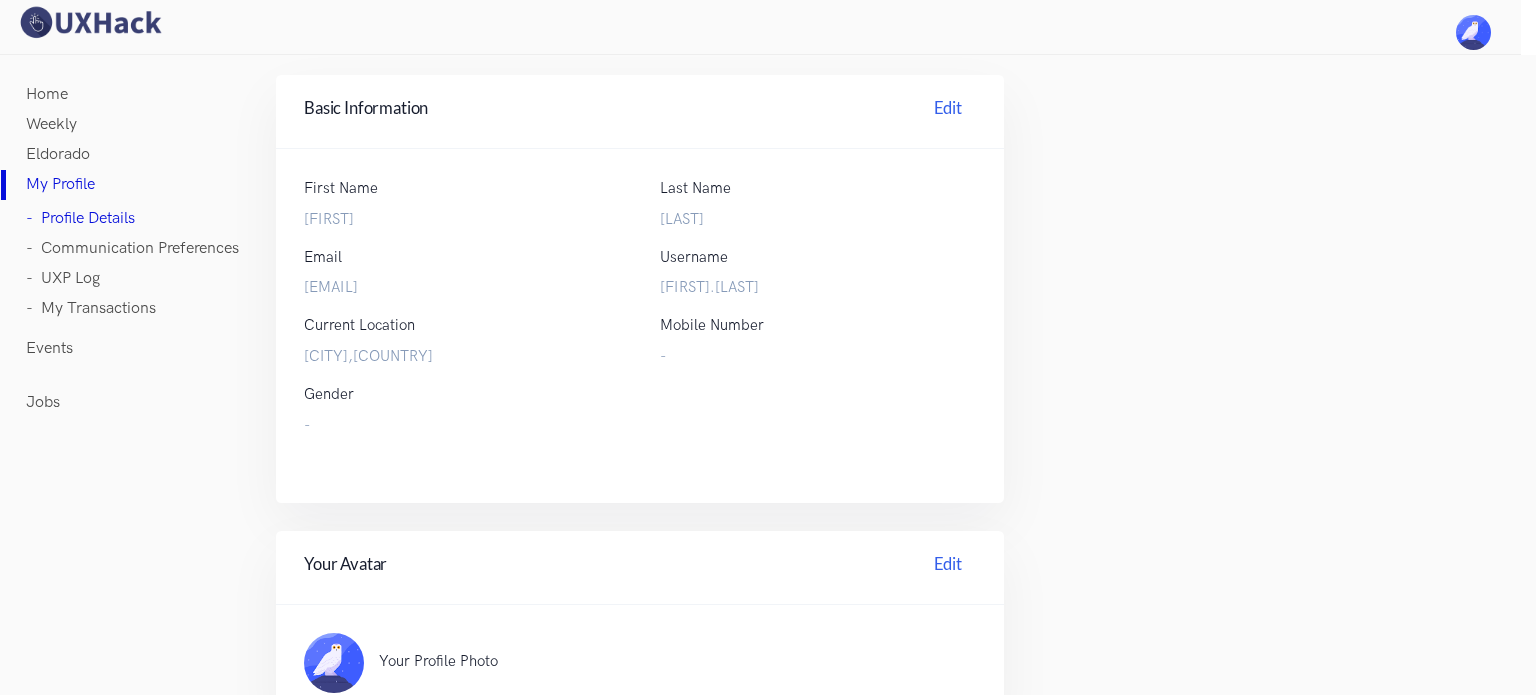 scroll, scrollTop: 0, scrollLeft: 0, axis: both 